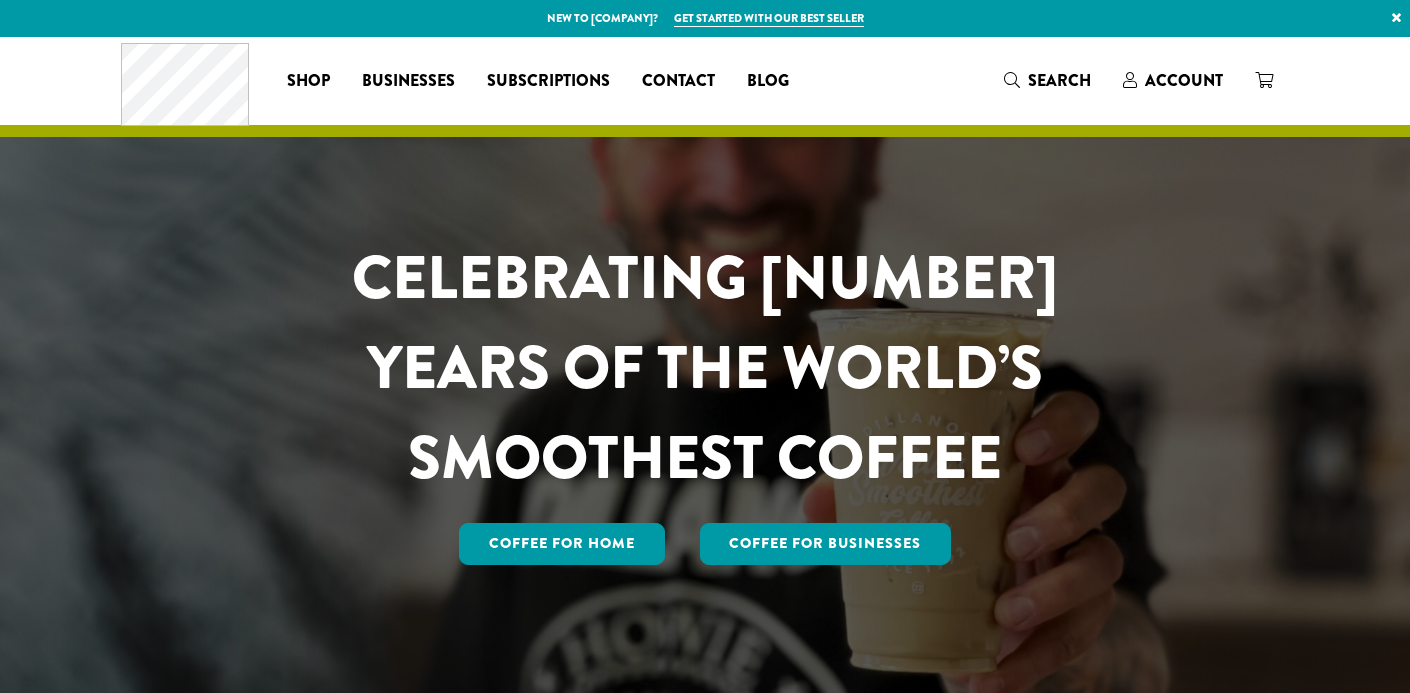 scroll, scrollTop: 0, scrollLeft: 0, axis: both 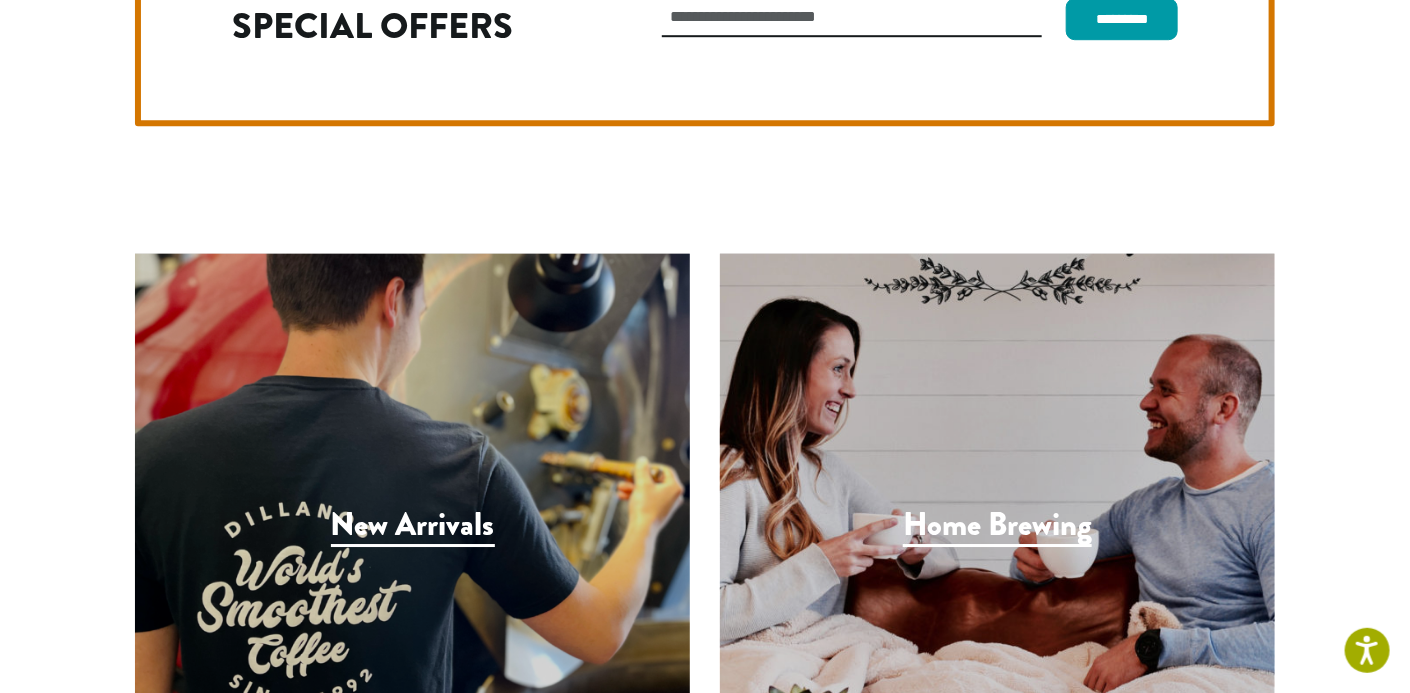 click on "Contact Us" at bounding box center (1005, 1508) 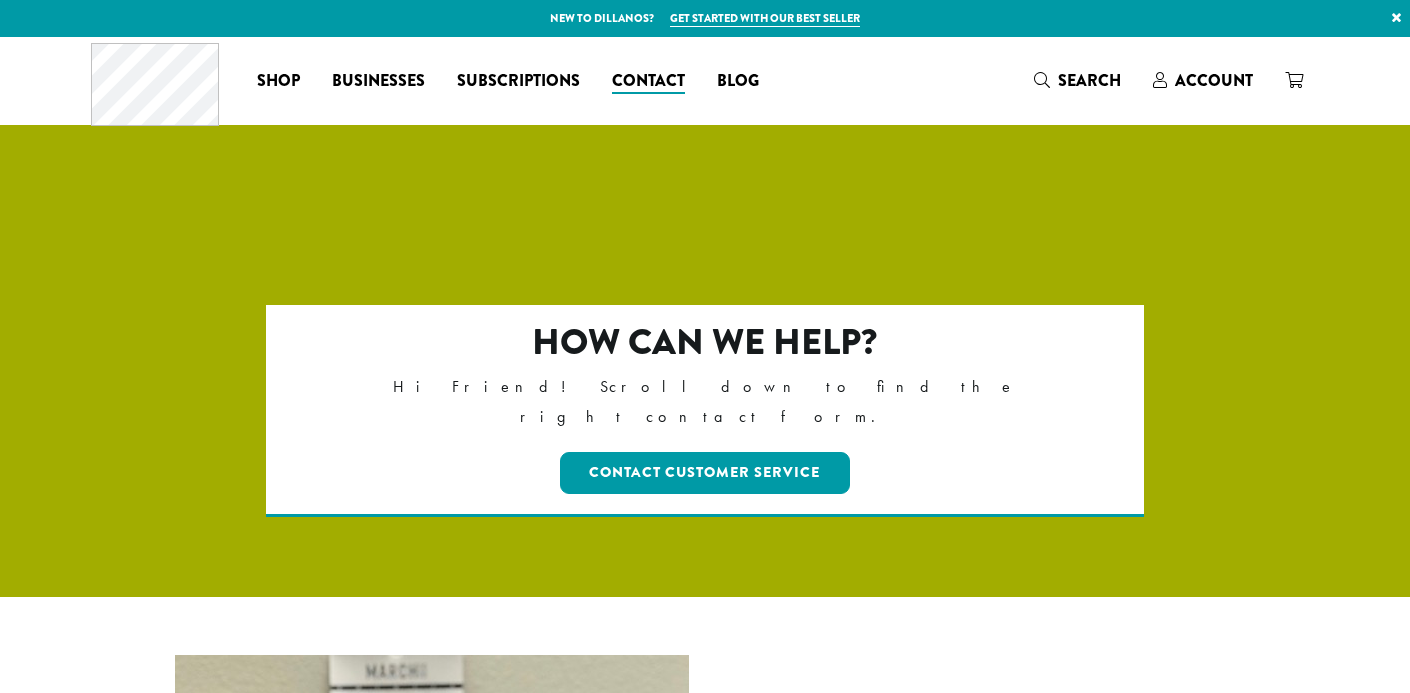 scroll, scrollTop: 0, scrollLeft: 0, axis: both 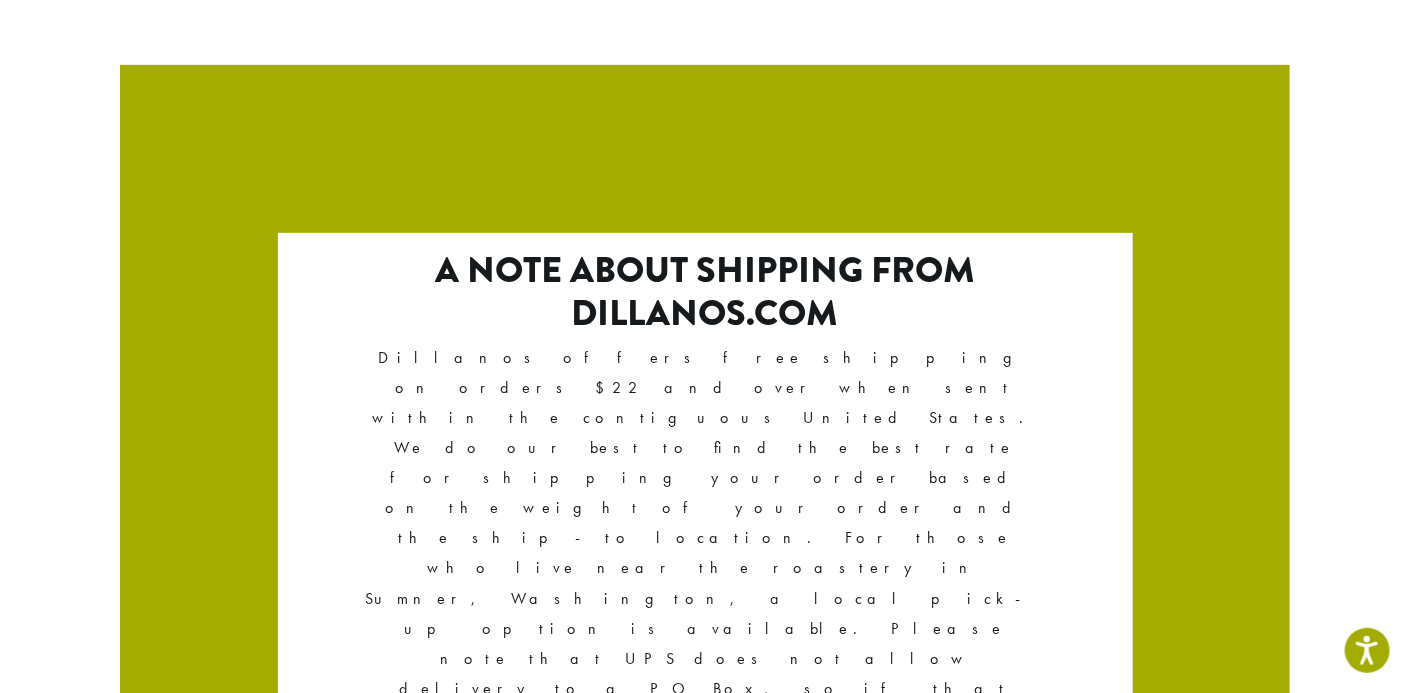 drag, startPoint x: 119, startPoint y: 546, endPoint x: 251, endPoint y: 555, distance: 132.30646 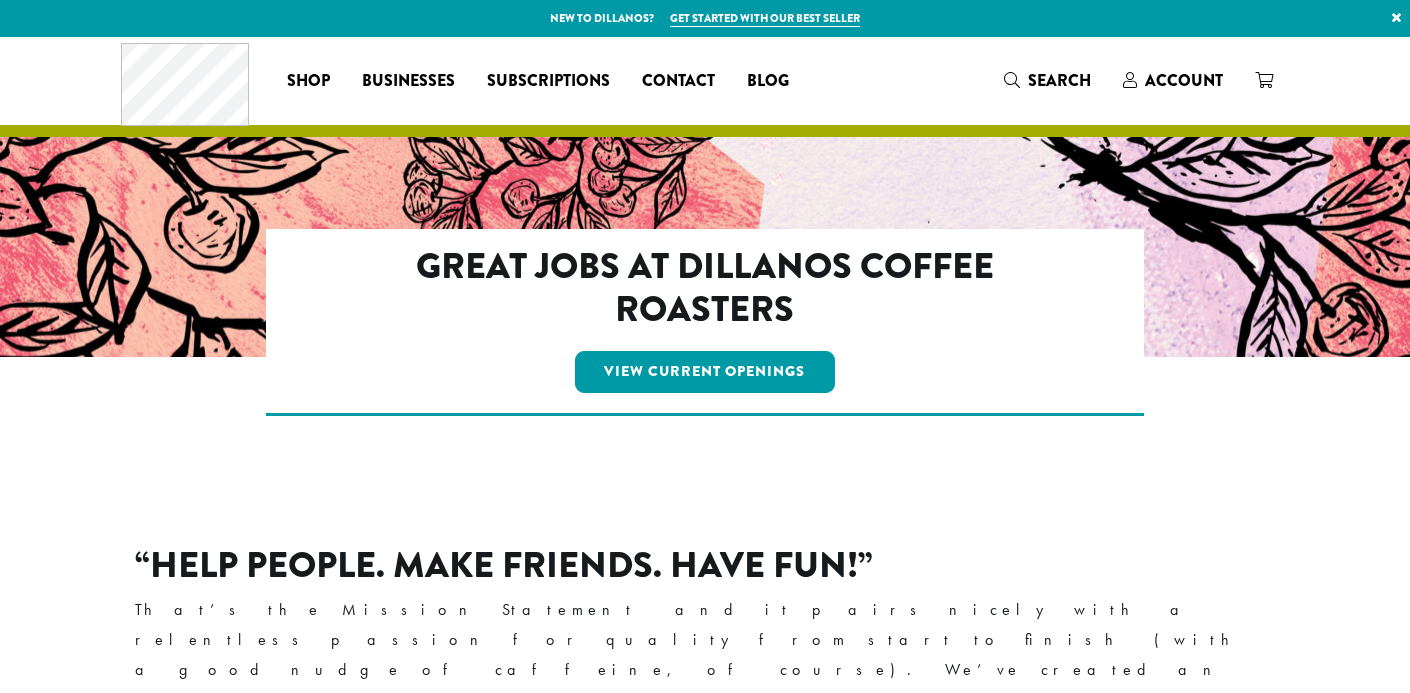 scroll, scrollTop: 0, scrollLeft: 0, axis: both 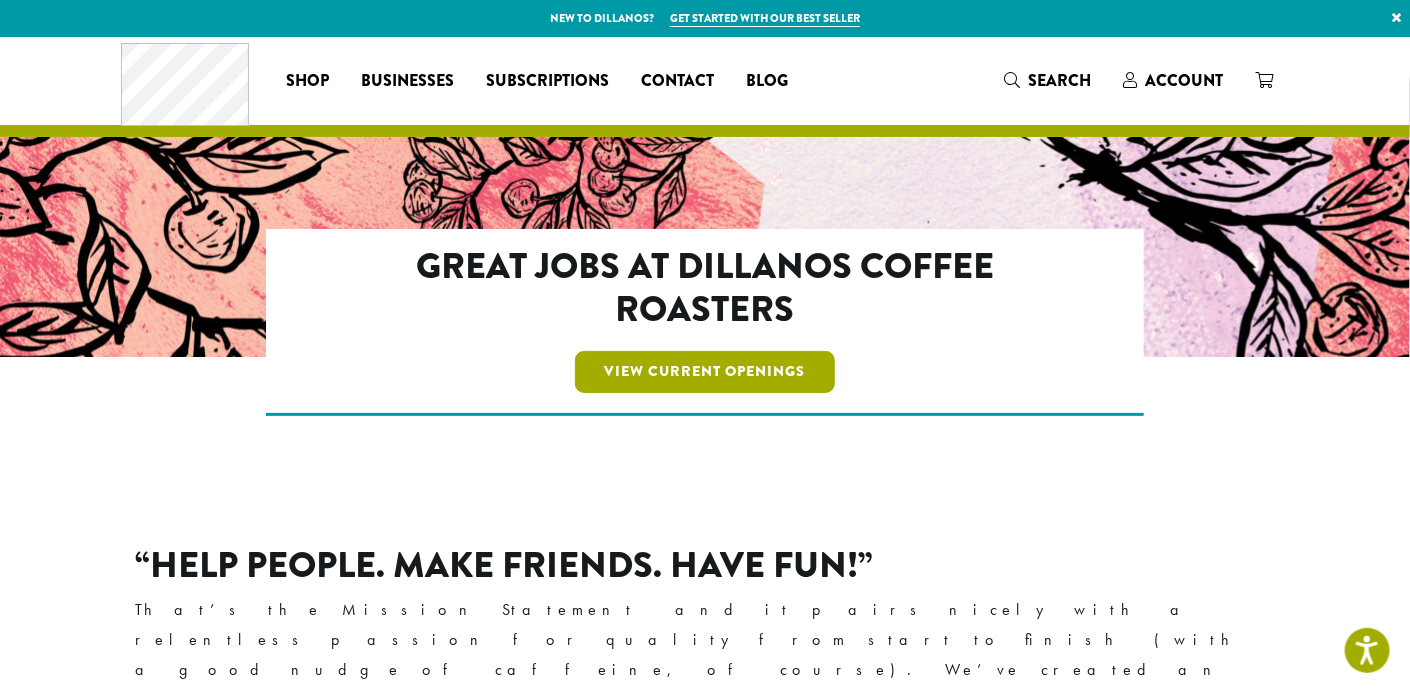 click on "View Current Openings" at bounding box center (705, 372) 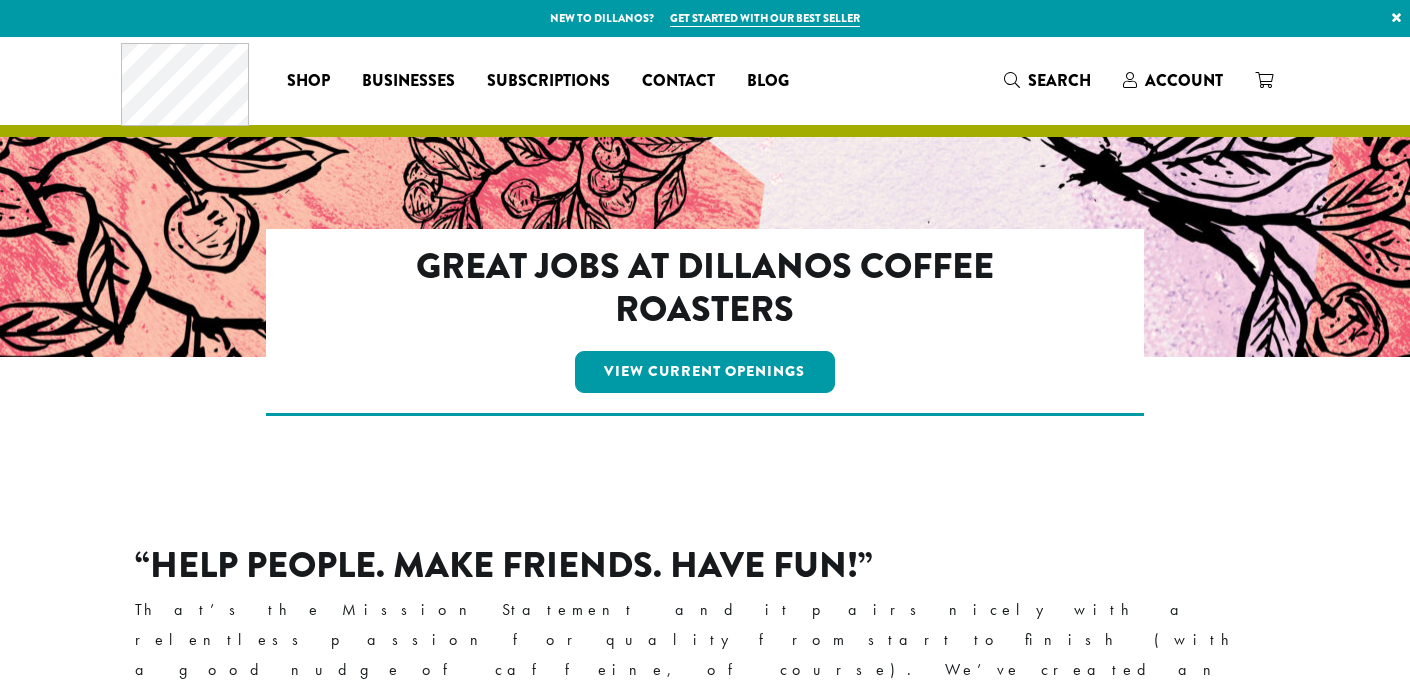 scroll, scrollTop: 0, scrollLeft: 0, axis: both 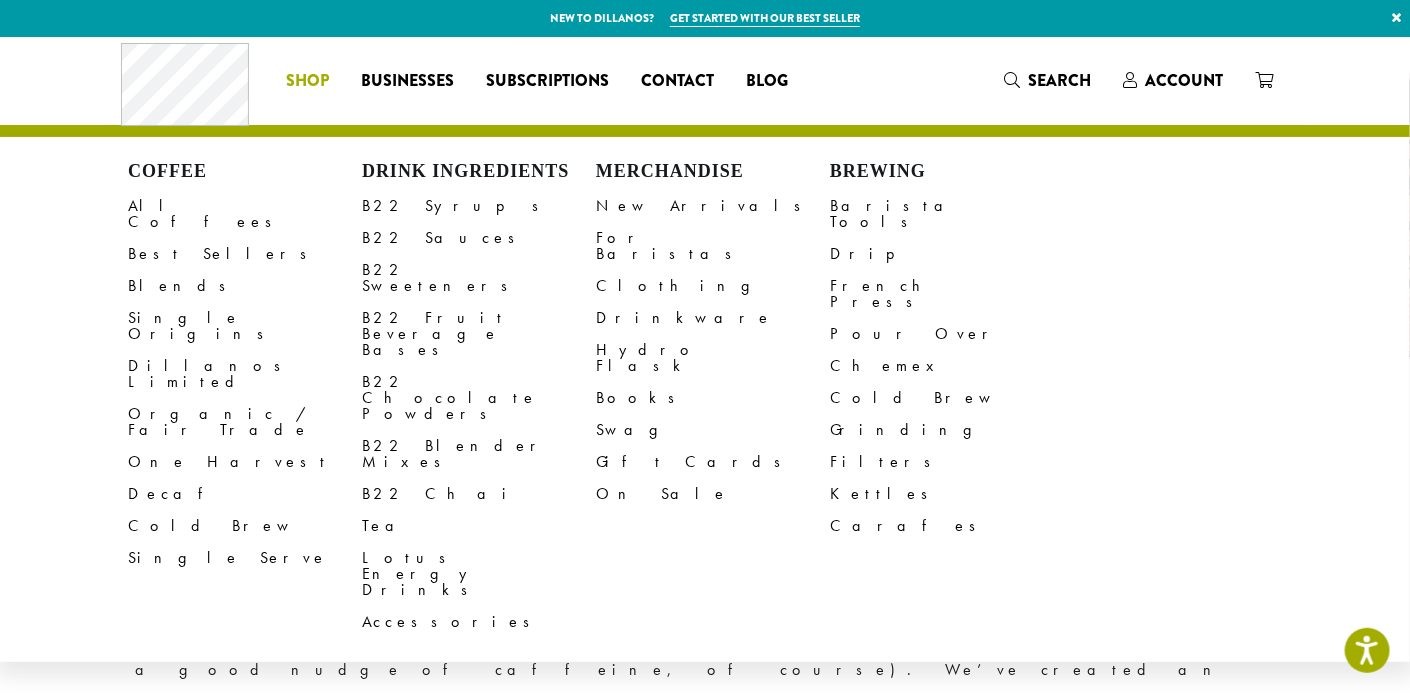 click on "Shop" at bounding box center [308, 81] 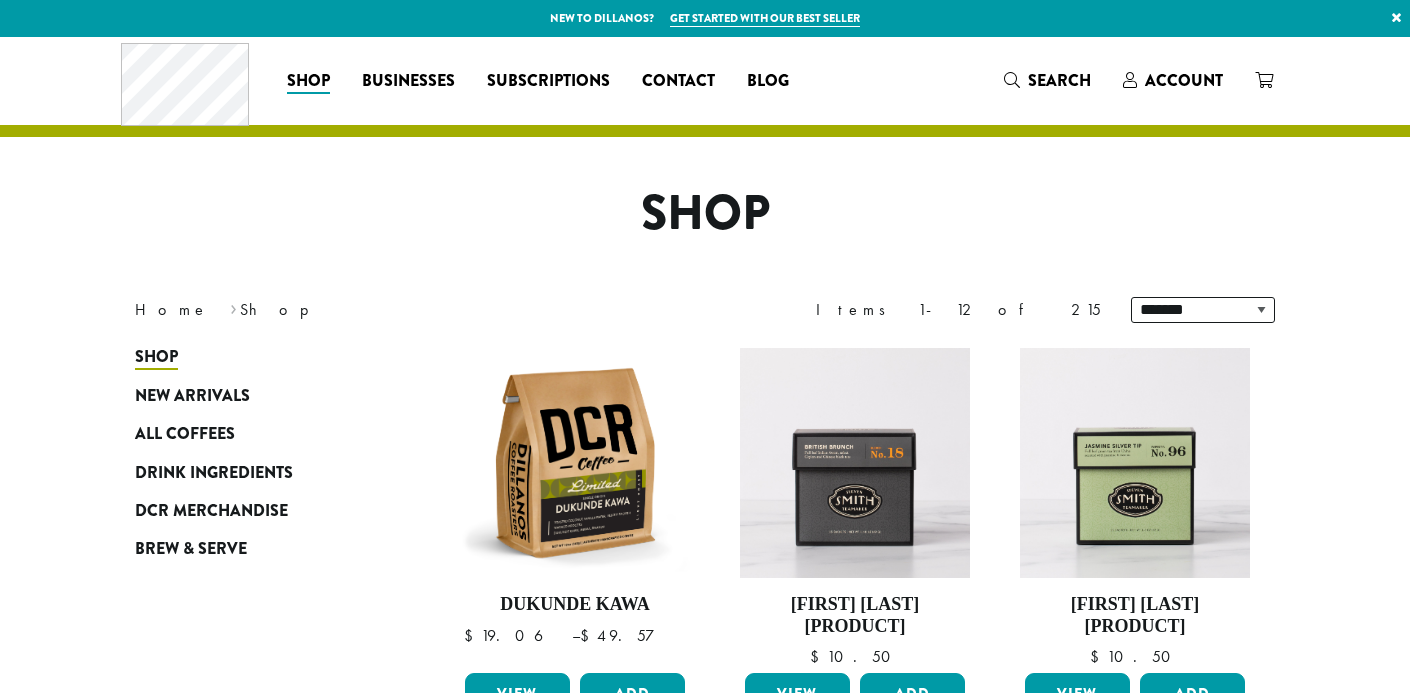 scroll, scrollTop: 0, scrollLeft: 0, axis: both 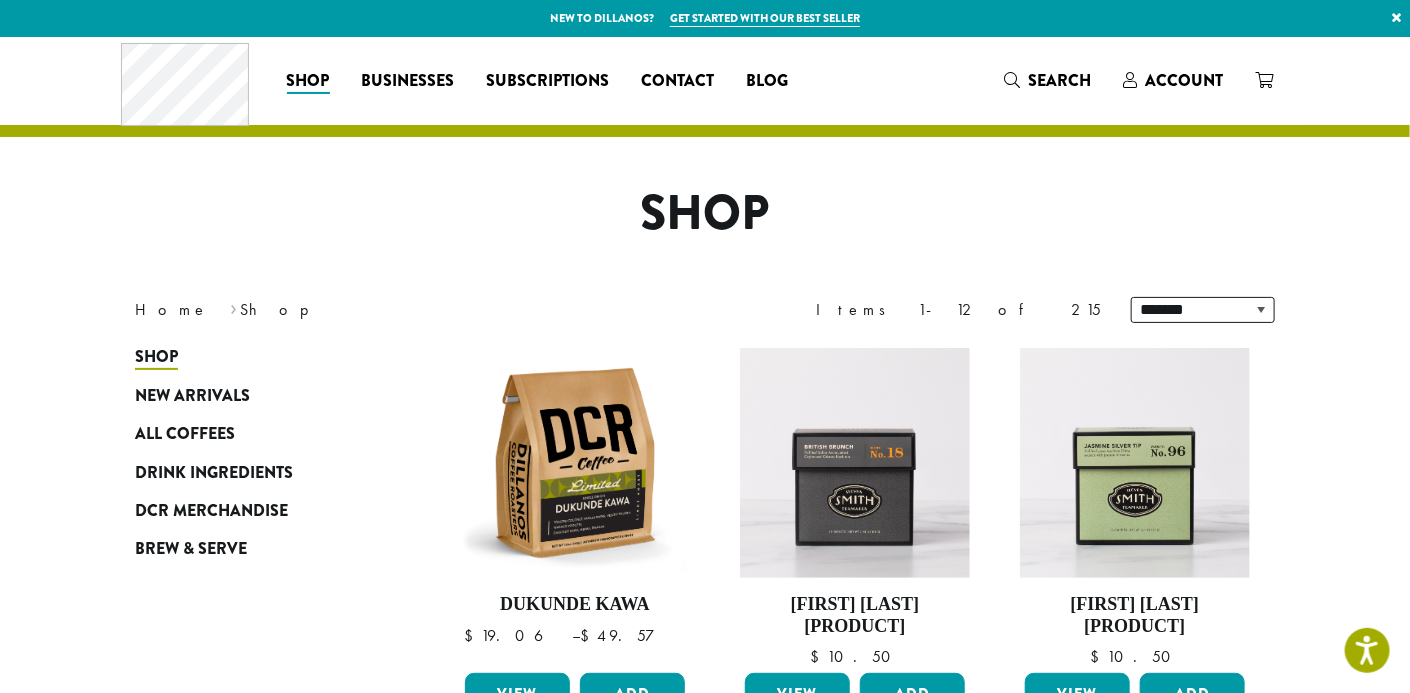 click on "New to Dillanos? Get started with our best seller ×" at bounding box center [705, 18] 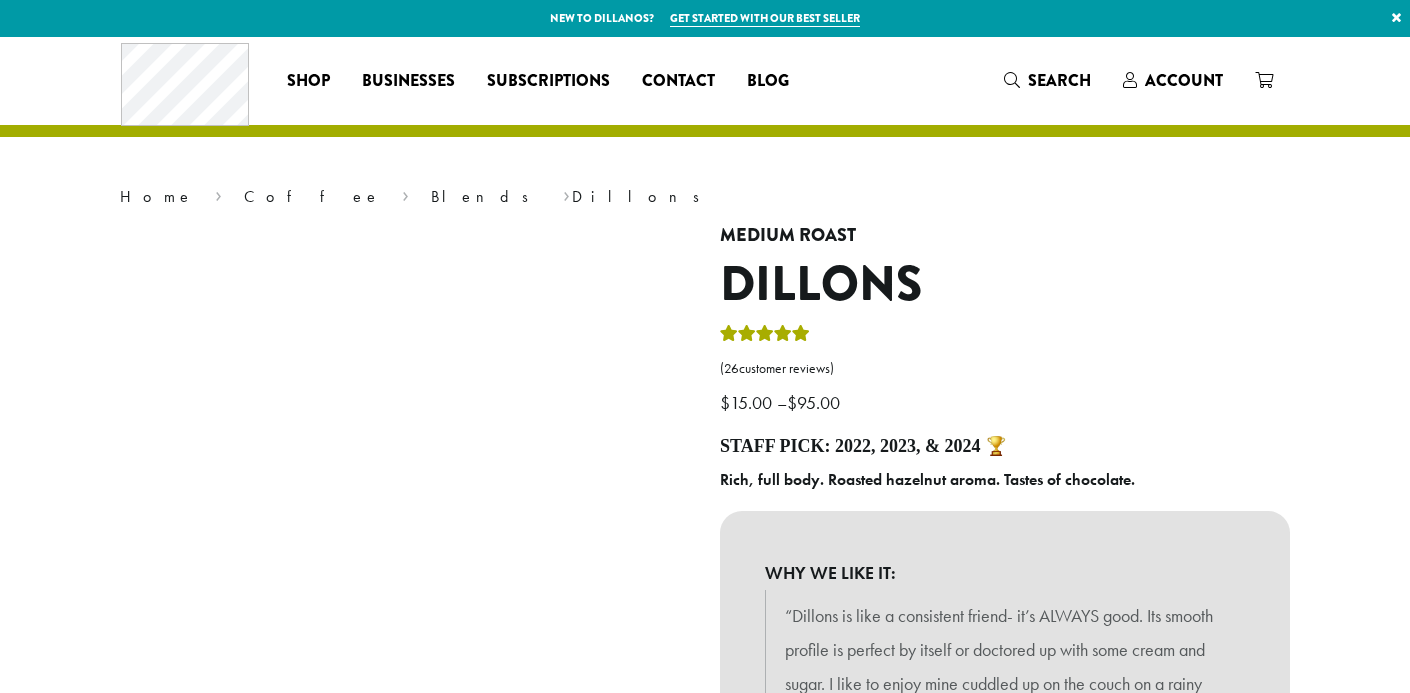scroll, scrollTop: 0, scrollLeft: 0, axis: both 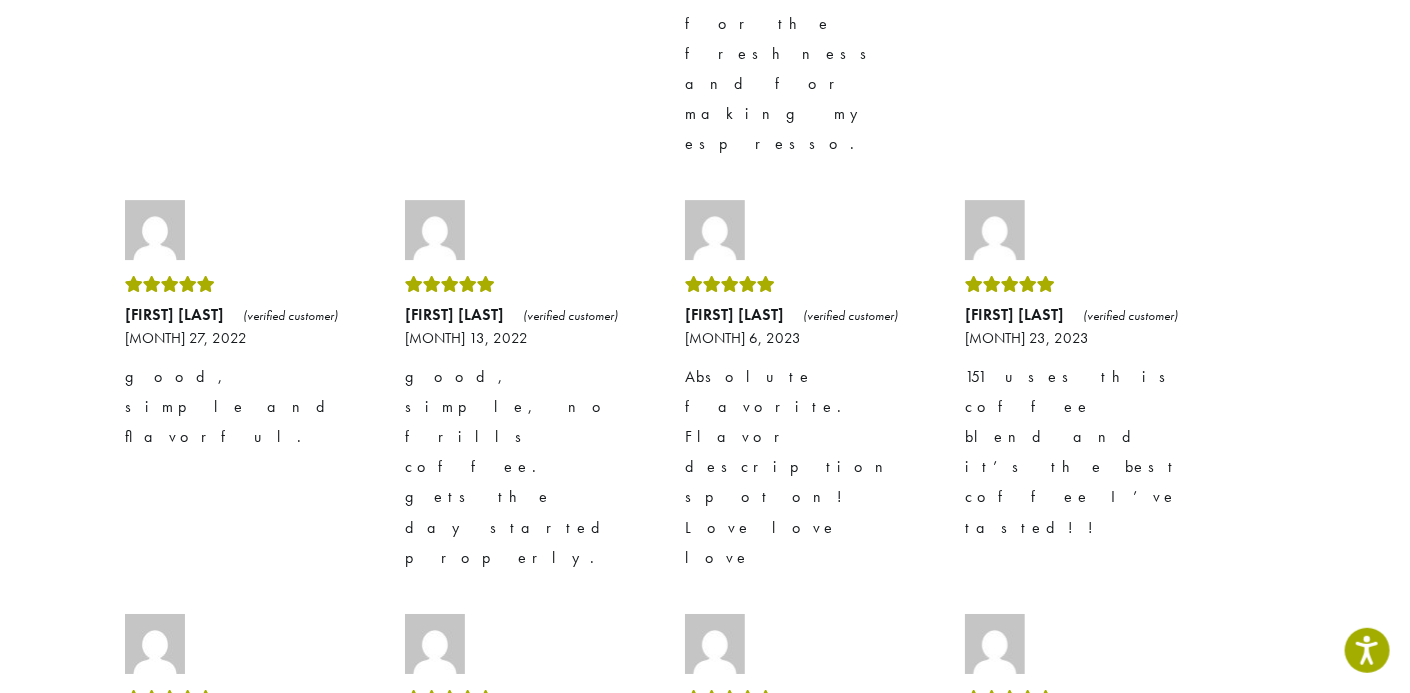click on "Find DCR Coffee" at bounding box center [1005, 3459] 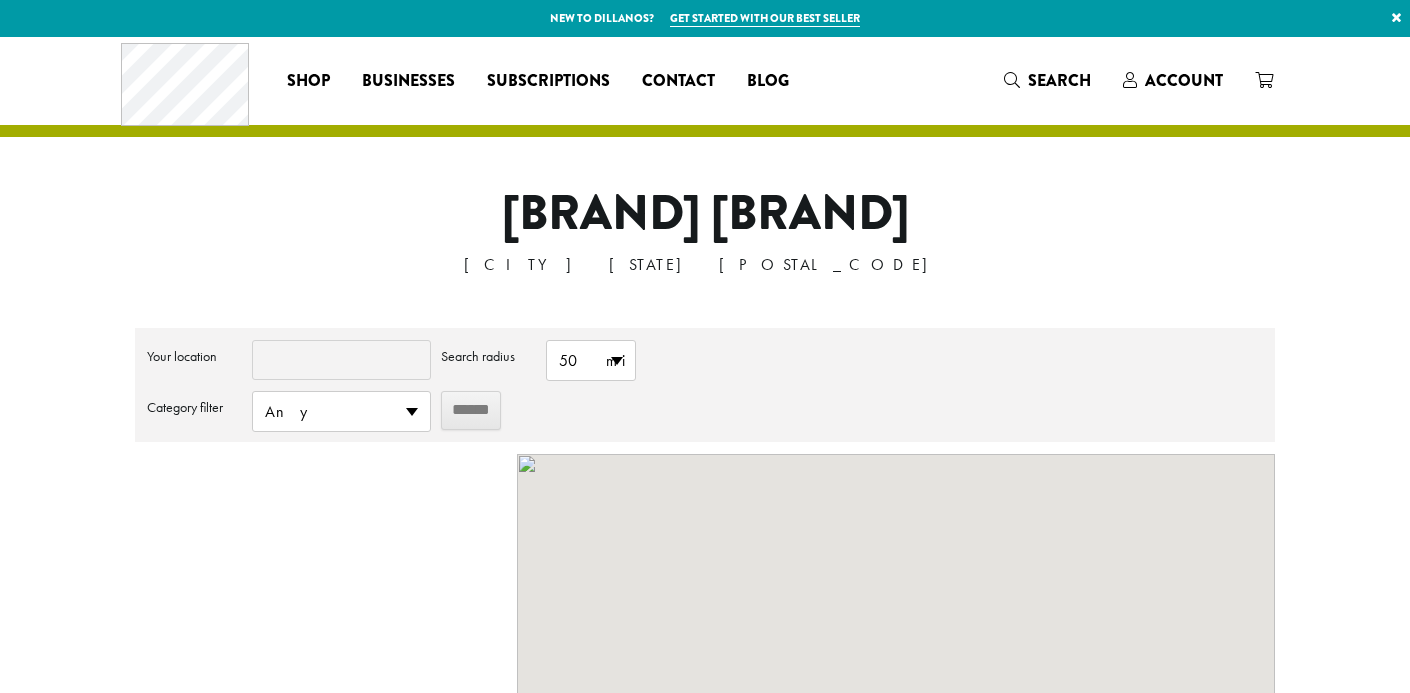 scroll, scrollTop: 0, scrollLeft: 0, axis: both 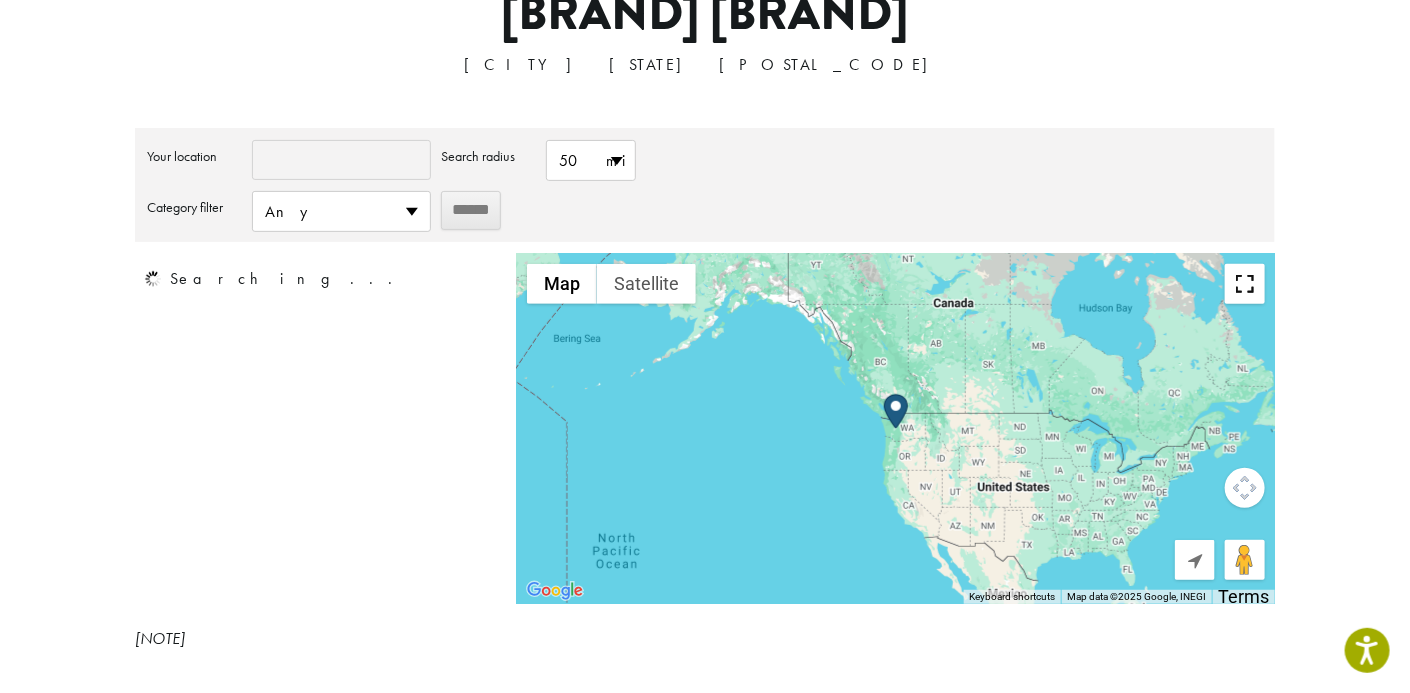 click on "Your location" at bounding box center [341, 160] 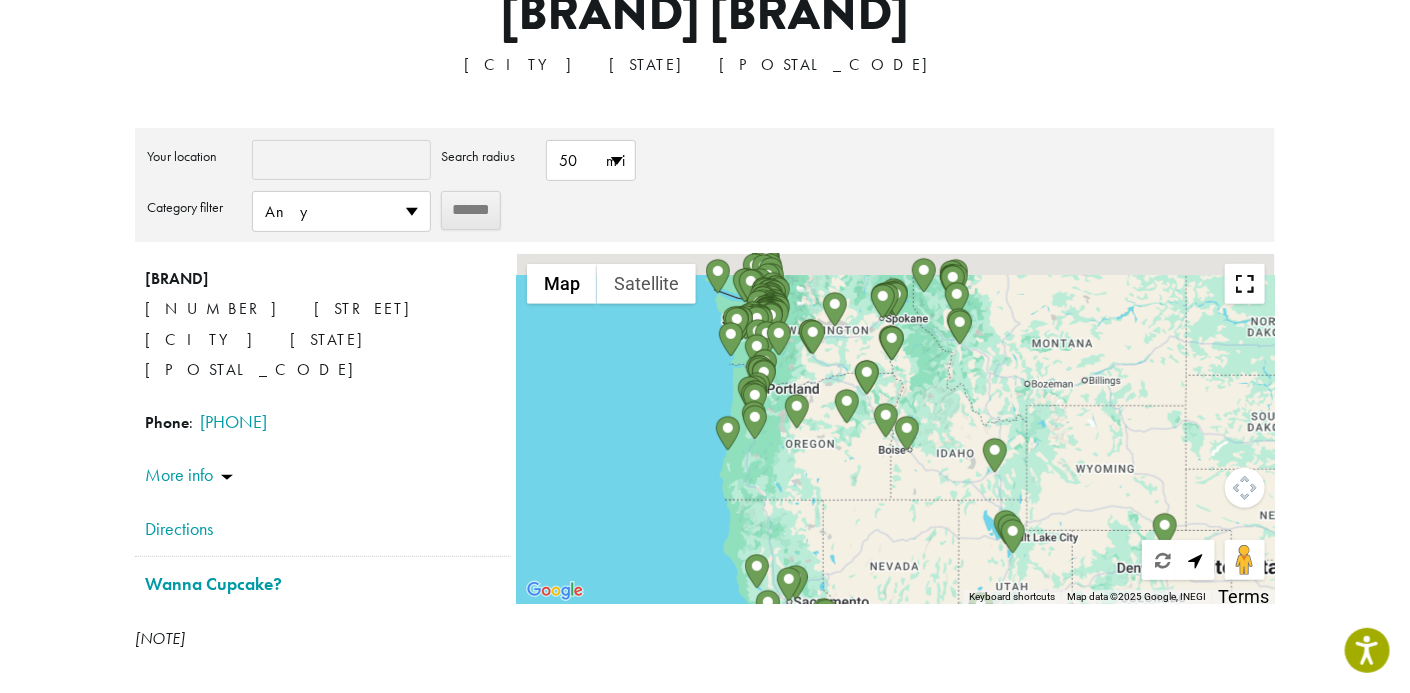 drag, startPoint x: 788, startPoint y: 451, endPoint x: 766, endPoint y: 594, distance: 144.6824 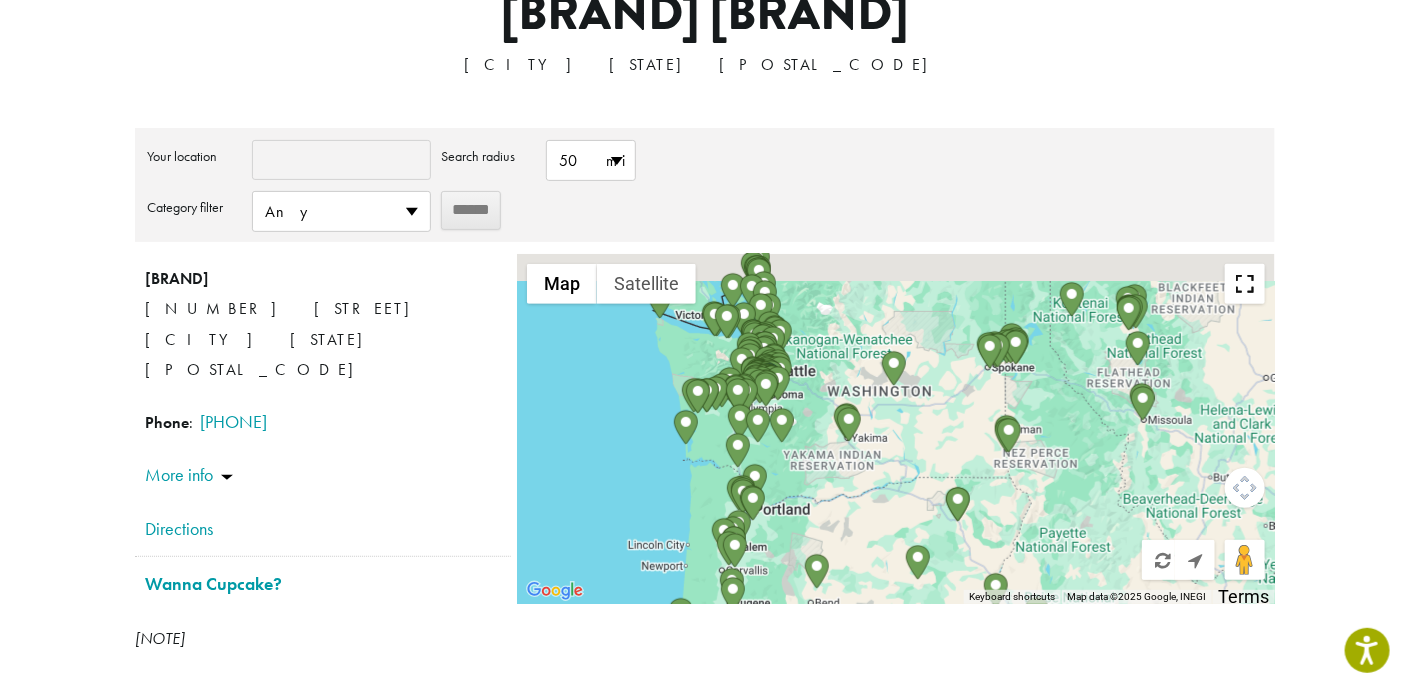 drag, startPoint x: 775, startPoint y: 417, endPoint x: 773, endPoint y: 538, distance: 121.016525 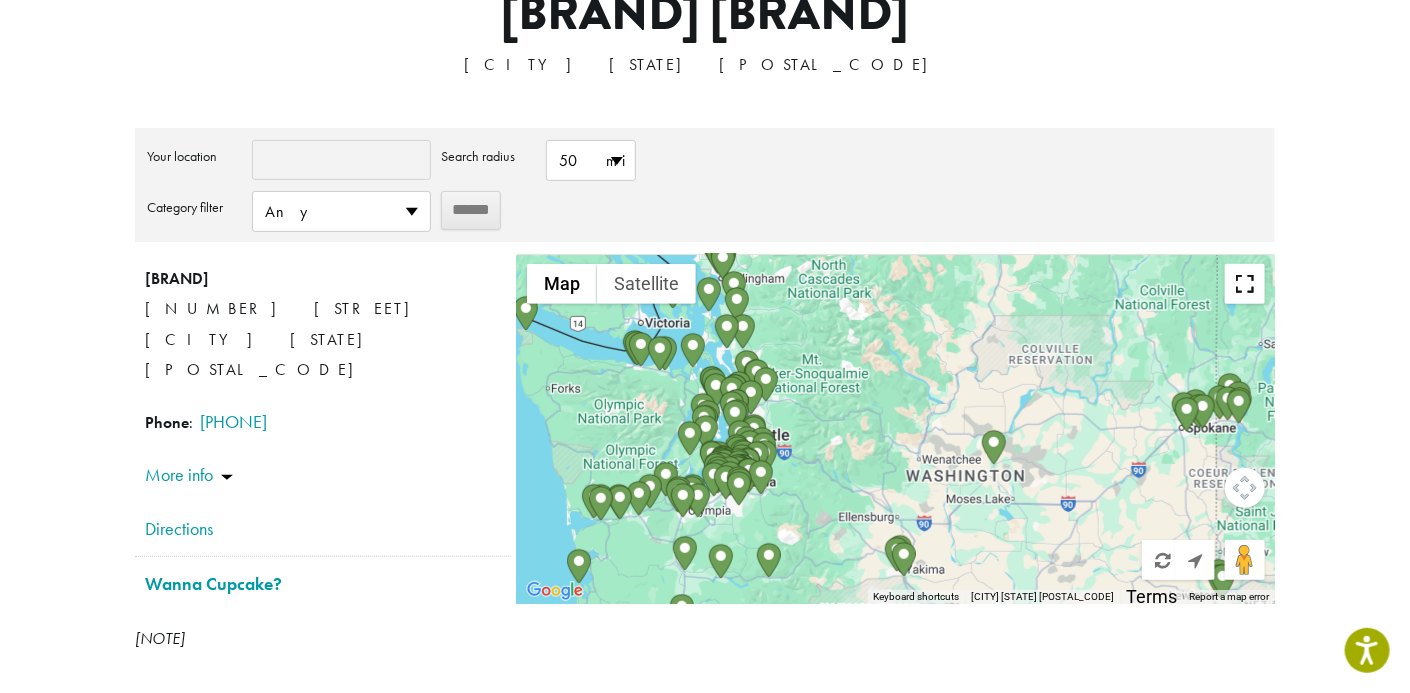 drag, startPoint x: 796, startPoint y: 438, endPoint x: 778, endPoint y: 610, distance: 172.9393 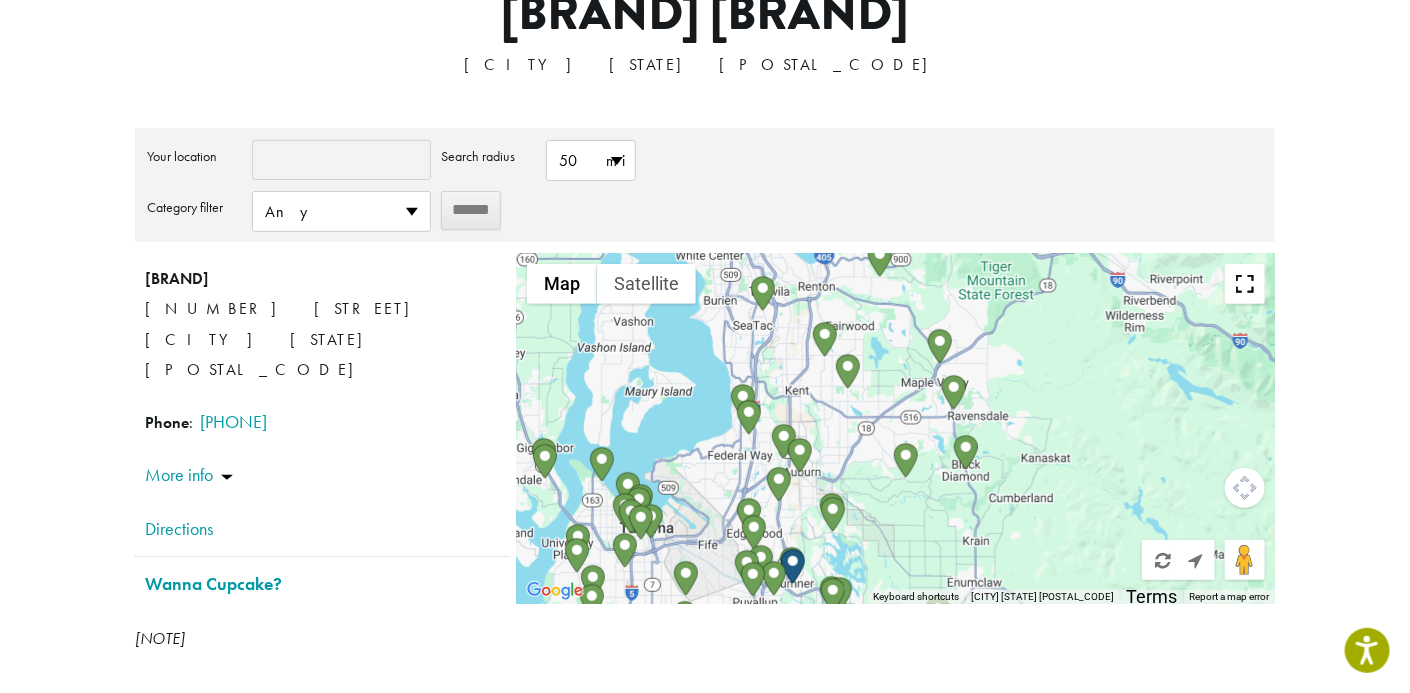 drag, startPoint x: 757, startPoint y: 558, endPoint x: 1077, endPoint y: 546, distance: 320.2249 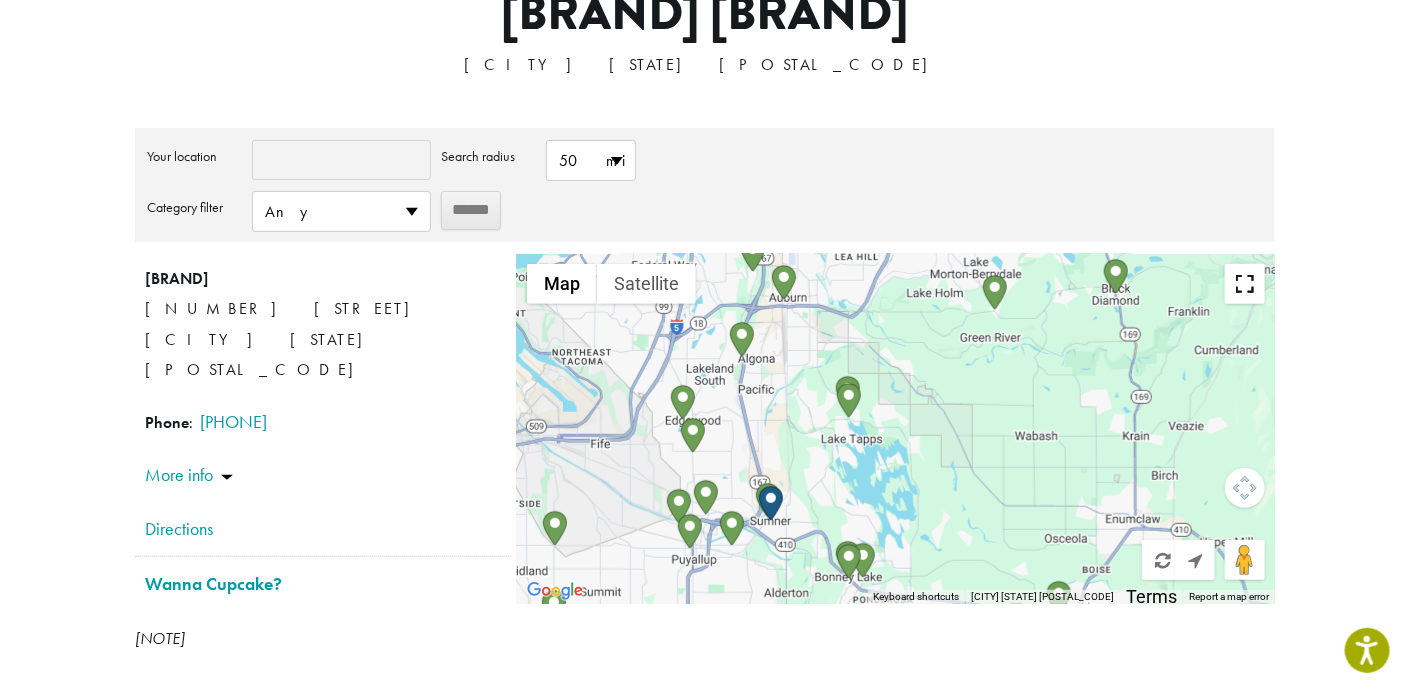 drag, startPoint x: 832, startPoint y: 575, endPoint x: 852, endPoint y: 409, distance: 167.20049 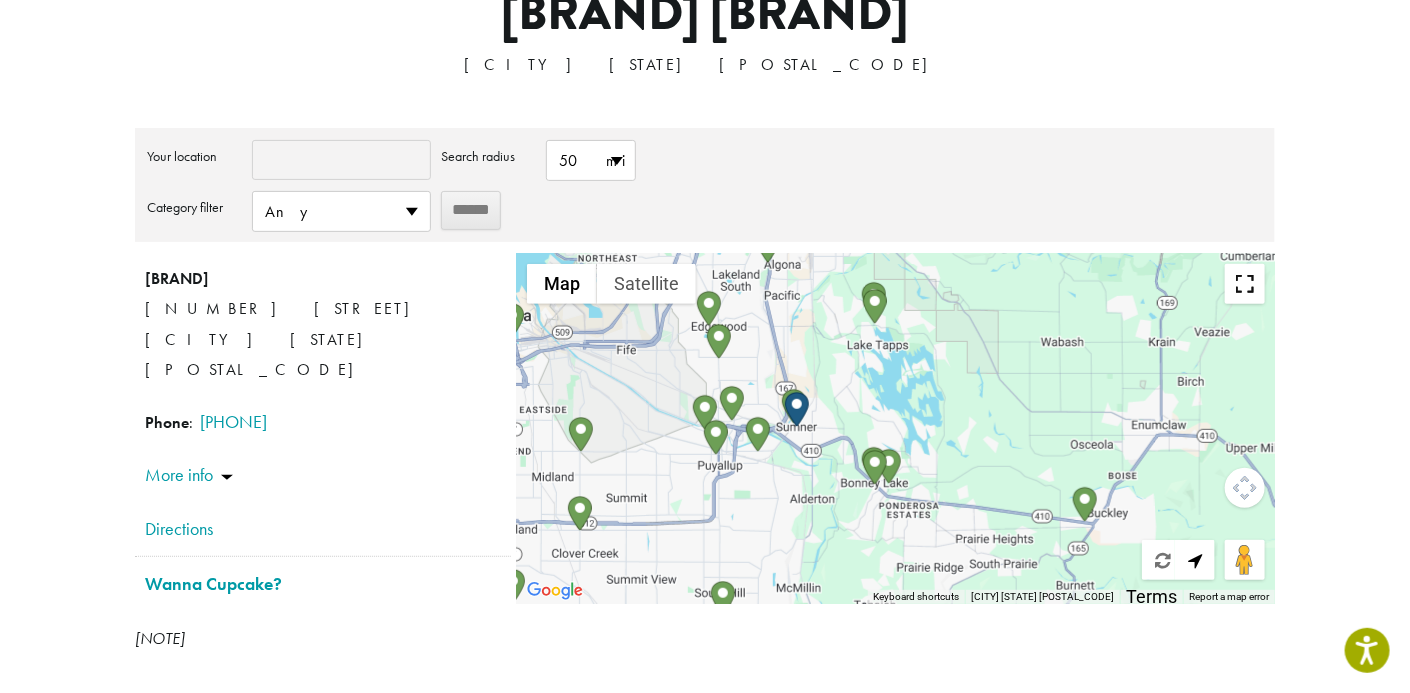 drag, startPoint x: 962, startPoint y: 581, endPoint x: 988, endPoint y: 490, distance: 94.641426 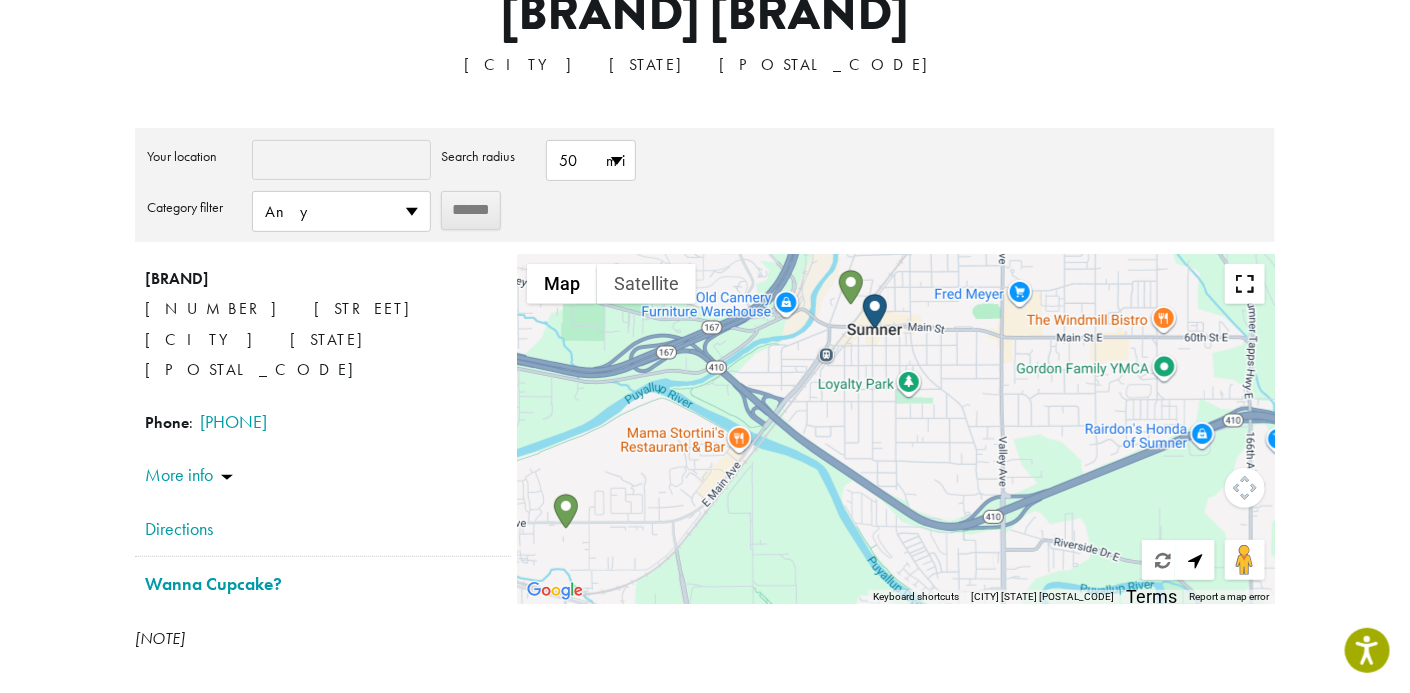 drag, startPoint x: 709, startPoint y: 598, endPoint x: 713, endPoint y: 429, distance: 169.04733 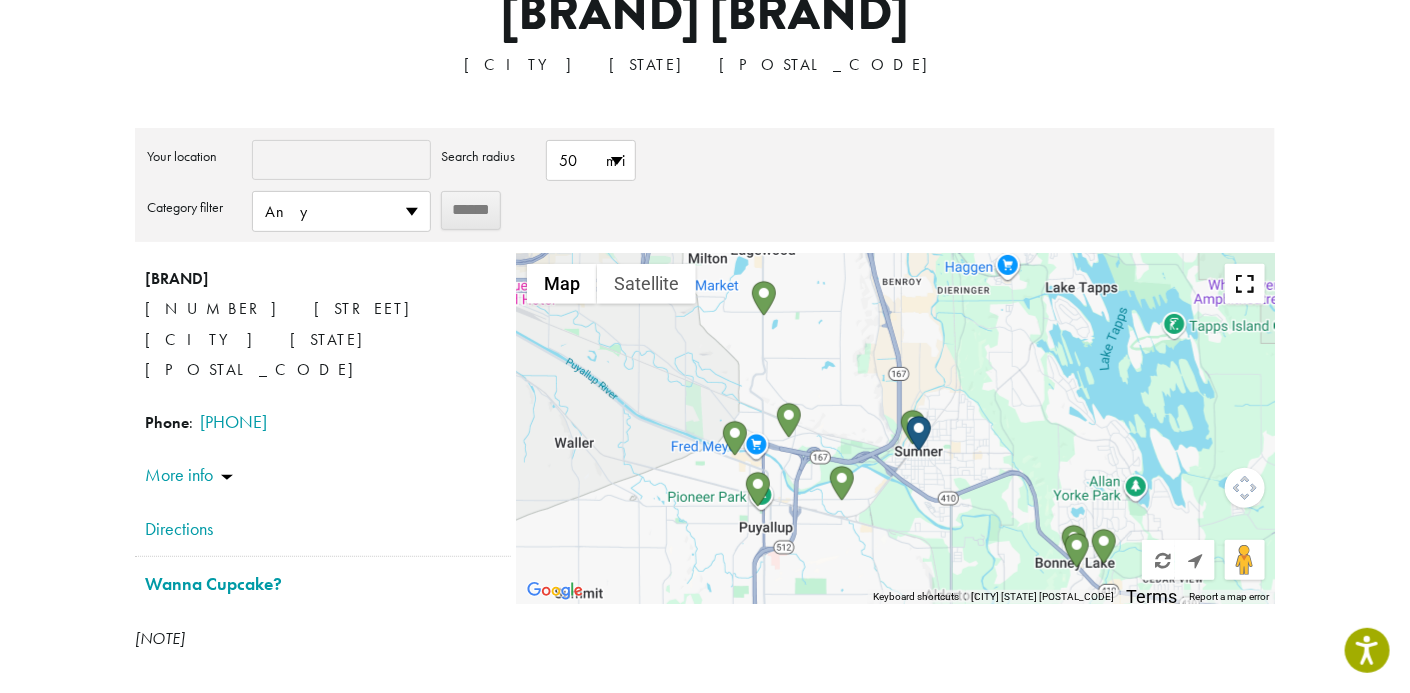 drag, startPoint x: 797, startPoint y: 424, endPoint x: 877, endPoint y: 571, distance: 167.3589 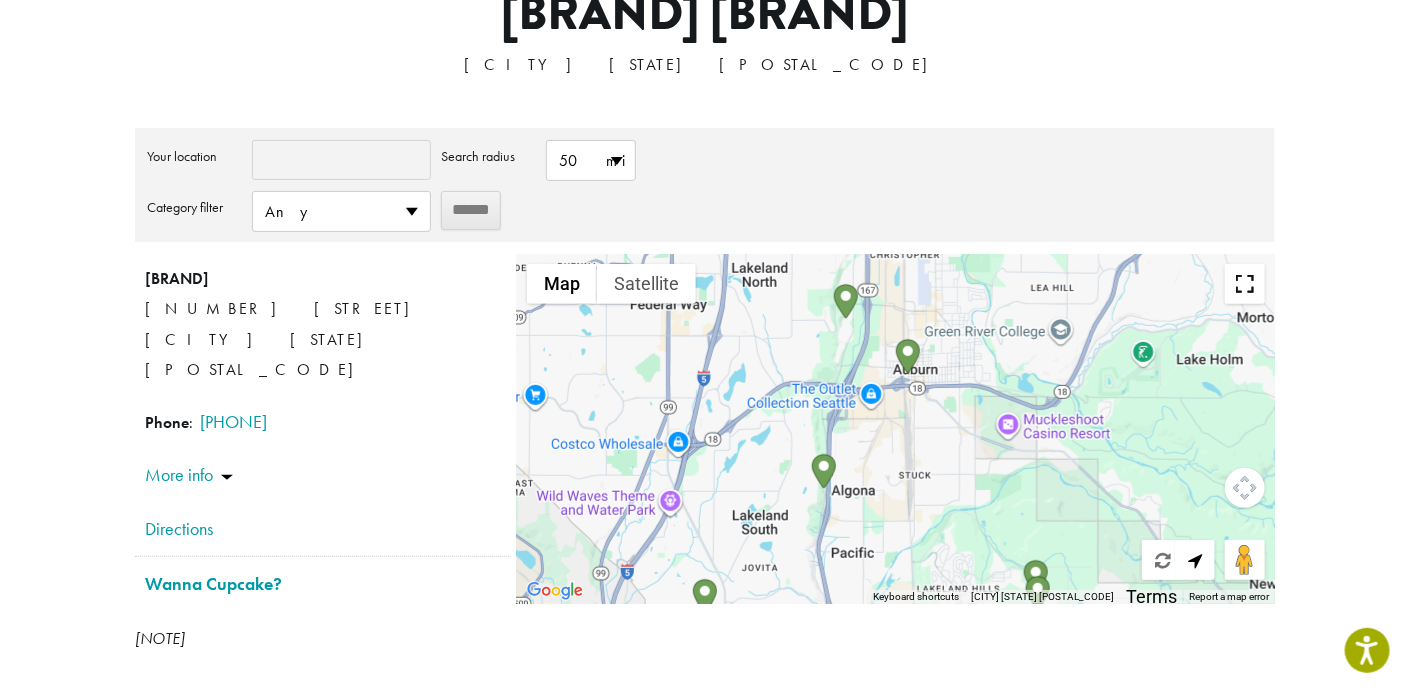 drag, startPoint x: 940, startPoint y: 403, endPoint x: 817, endPoint y: 602, distance: 233.94444 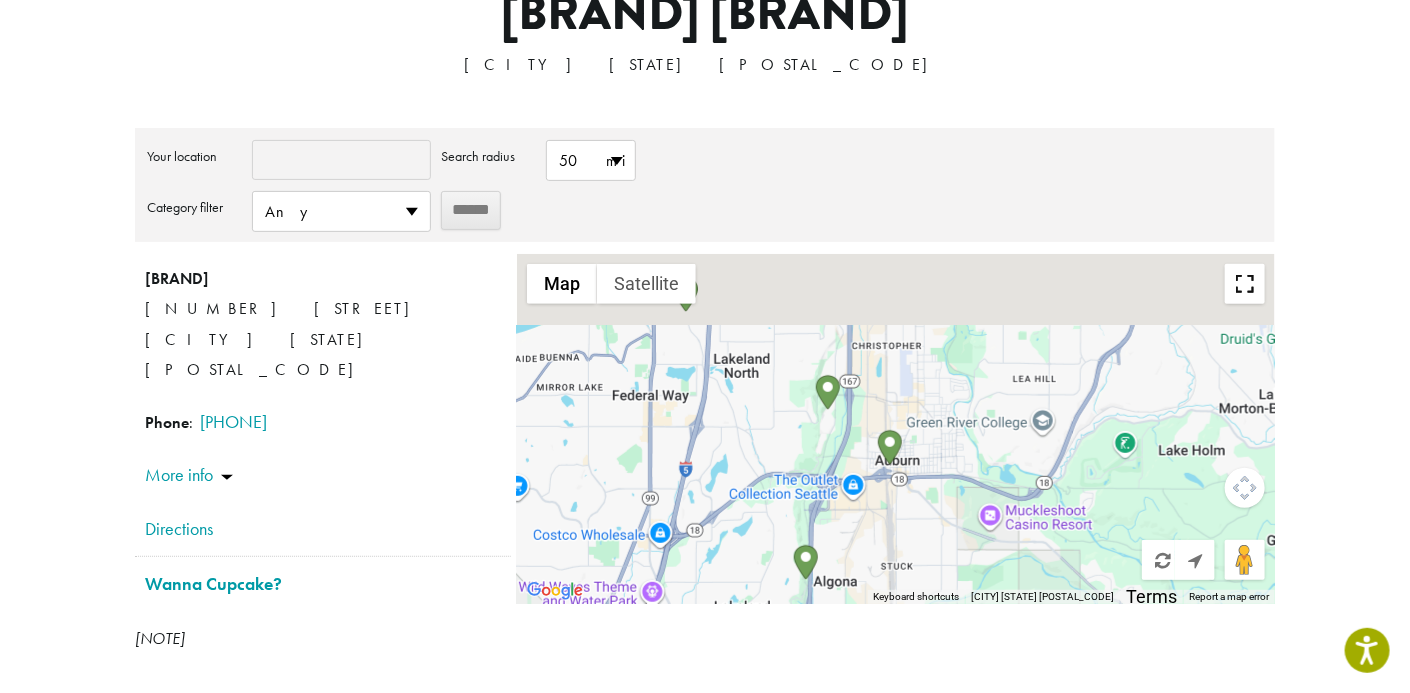 drag, startPoint x: 881, startPoint y: 500, endPoint x: 857, endPoint y: 604, distance: 106.733315 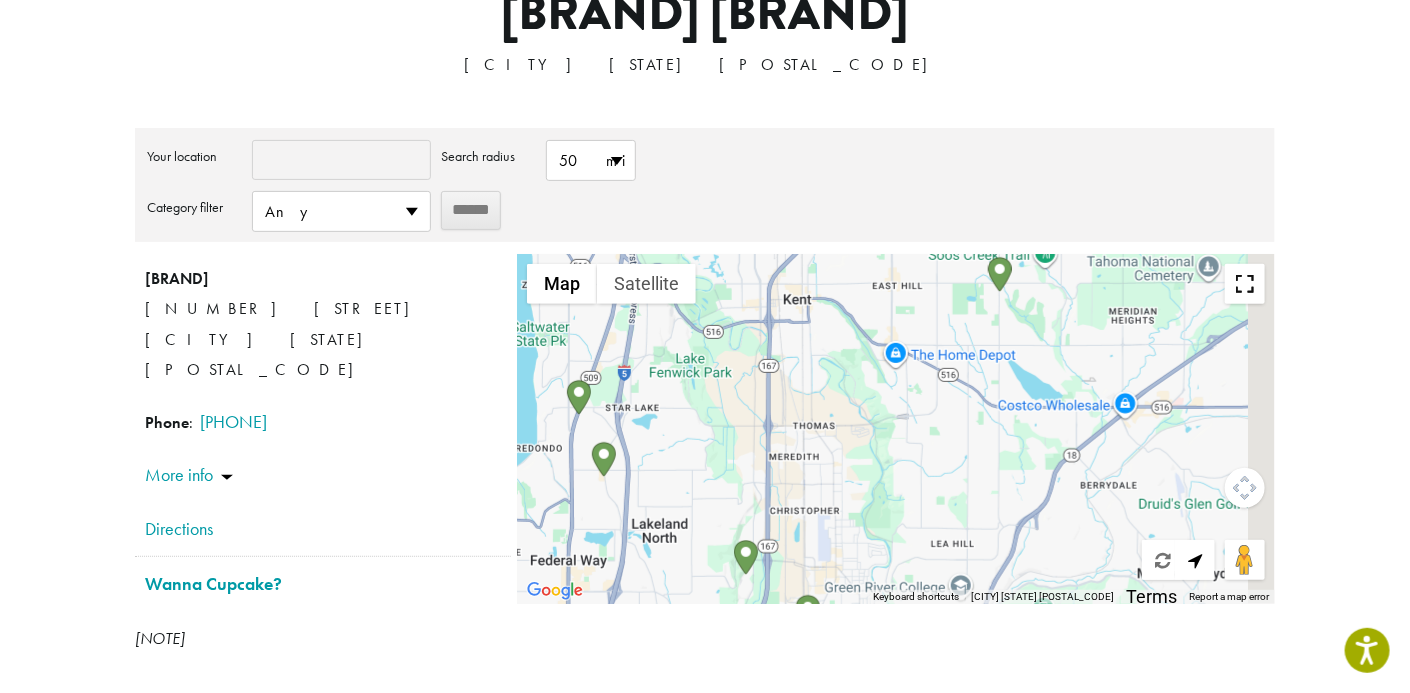 drag, startPoint x: 966, startPoint y: 454, endPoint x: 887, endPoint y: 583, distance: 151.26797 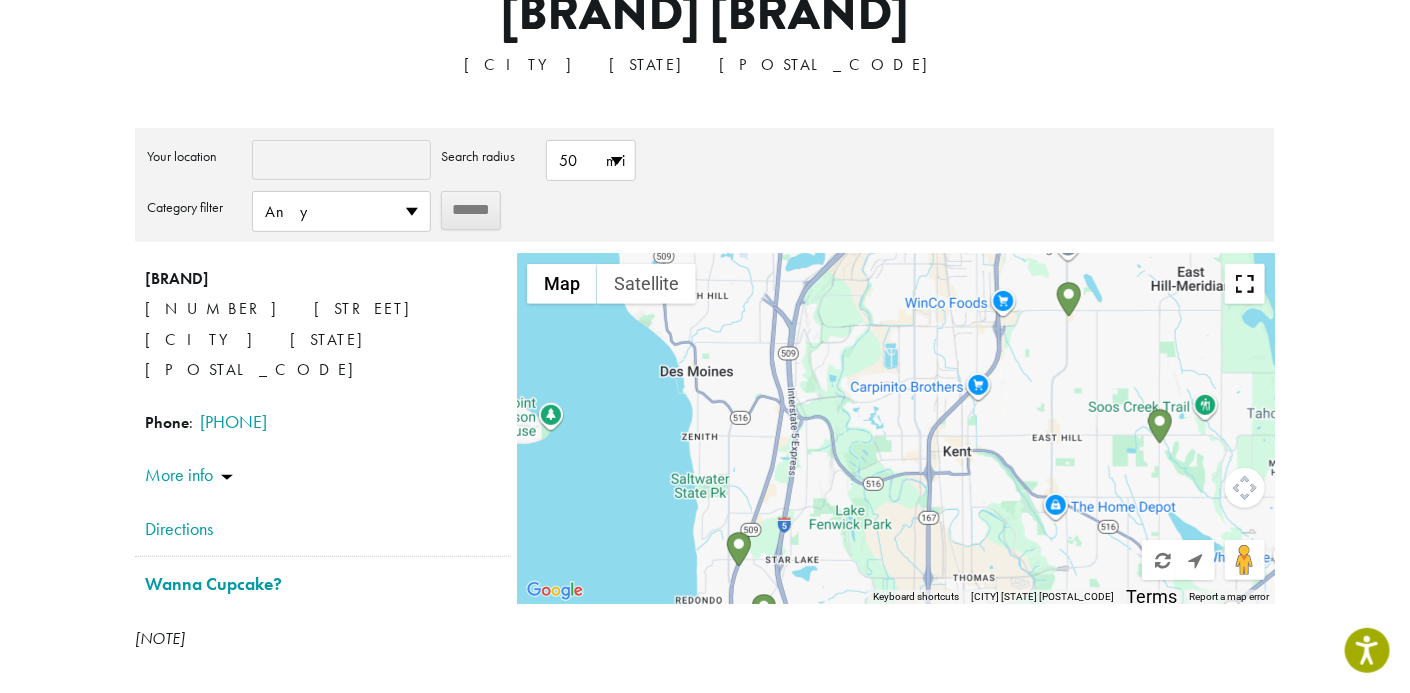 drag, startPoint x: 749, startPoint y: 472, endPoint x: 915, endPoint y: 619, distance: 221.73183 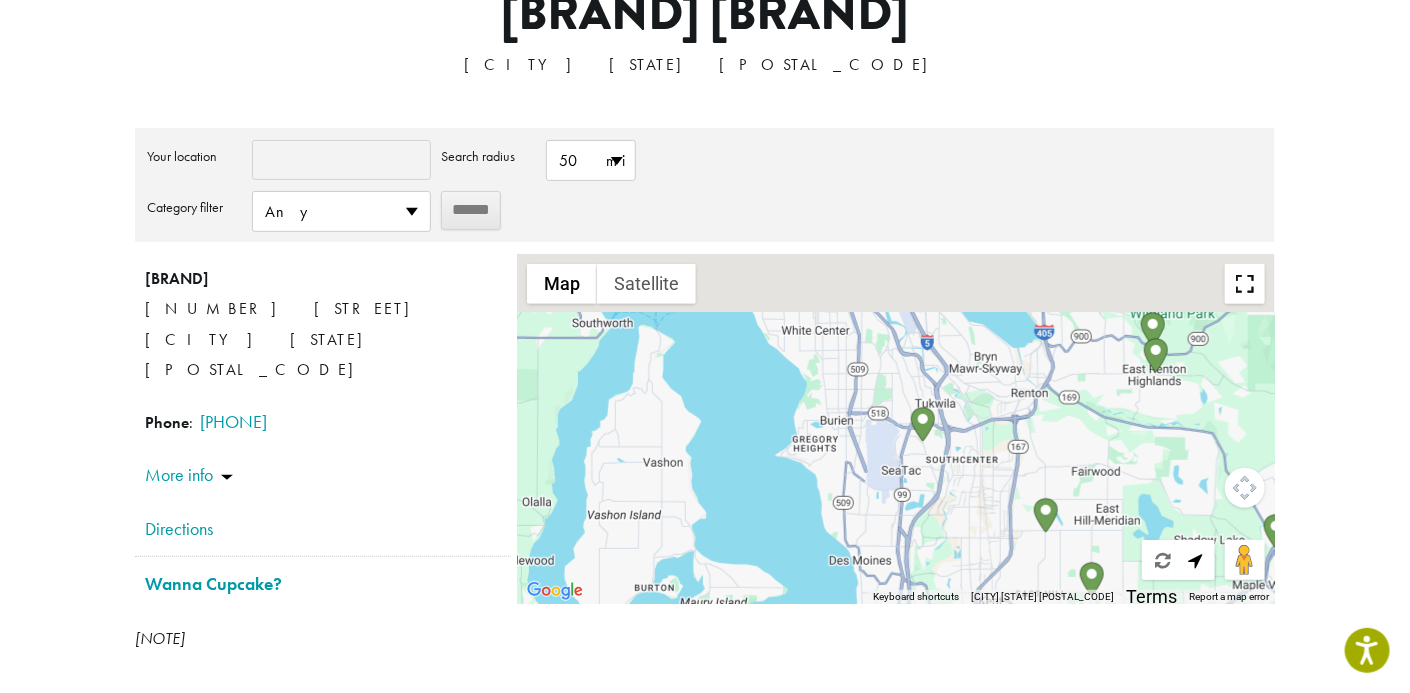 drag, startPoint x: 931, startPoint y: 517, endPoint x: 939, endPoint y: 649, distance: 132.2422 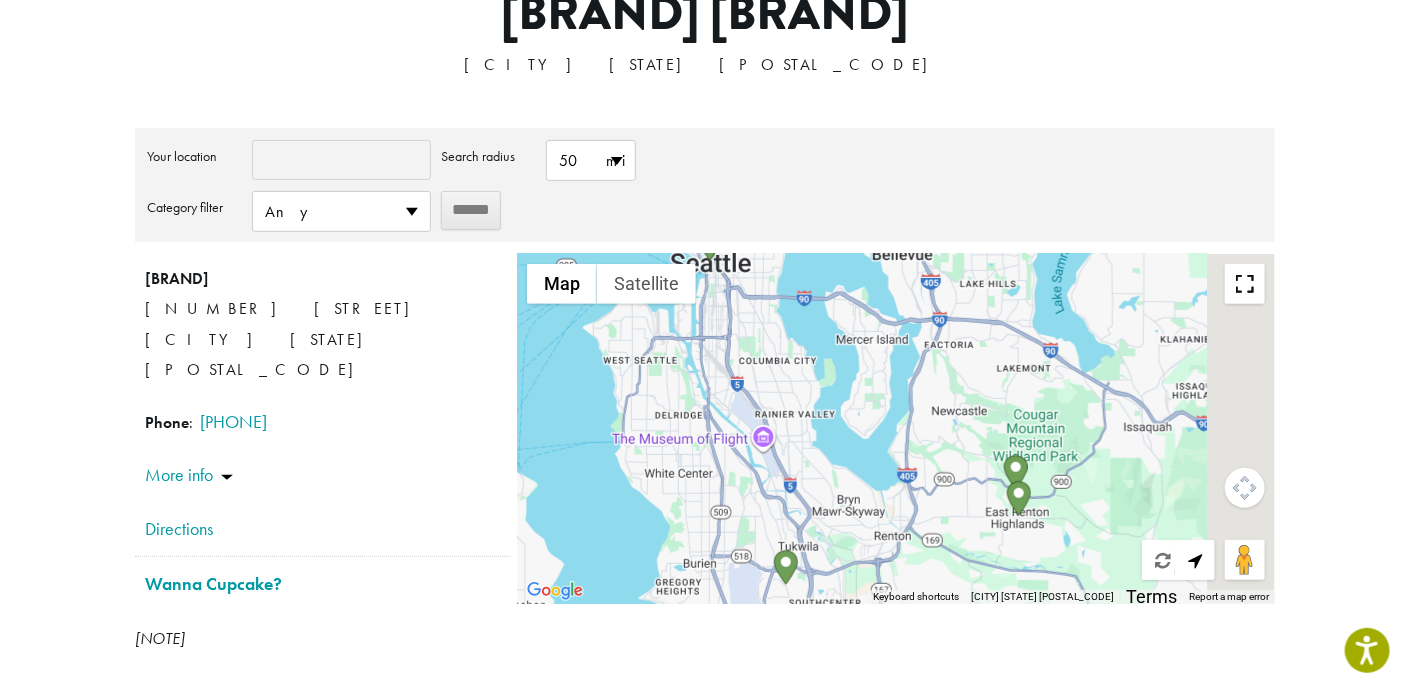 drag, startPoint x: 1013, startPoint y: 421, endPoint x: 866, endPoint y: 511, distance: 172.36299 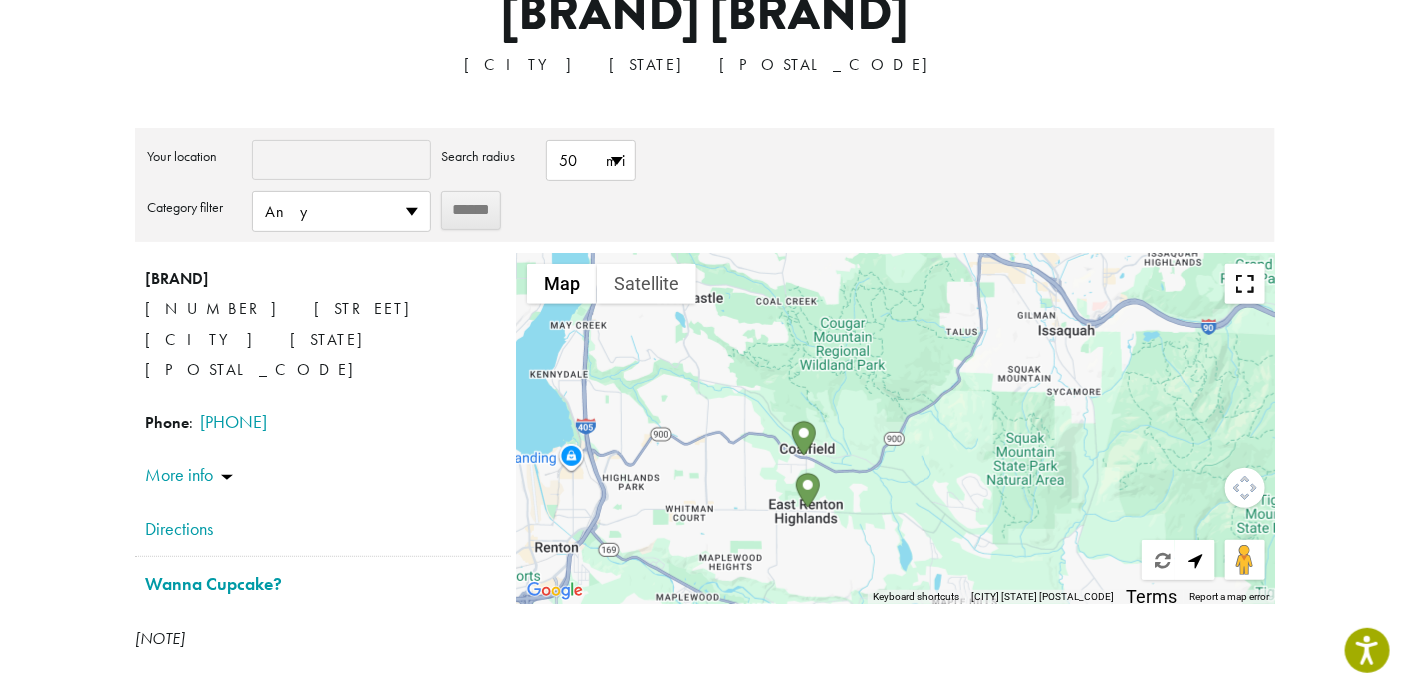 drag, startPoint x: 942, startPoint y: 558, endPoint x: 747, endPoint y: 475, distance: 211.92923 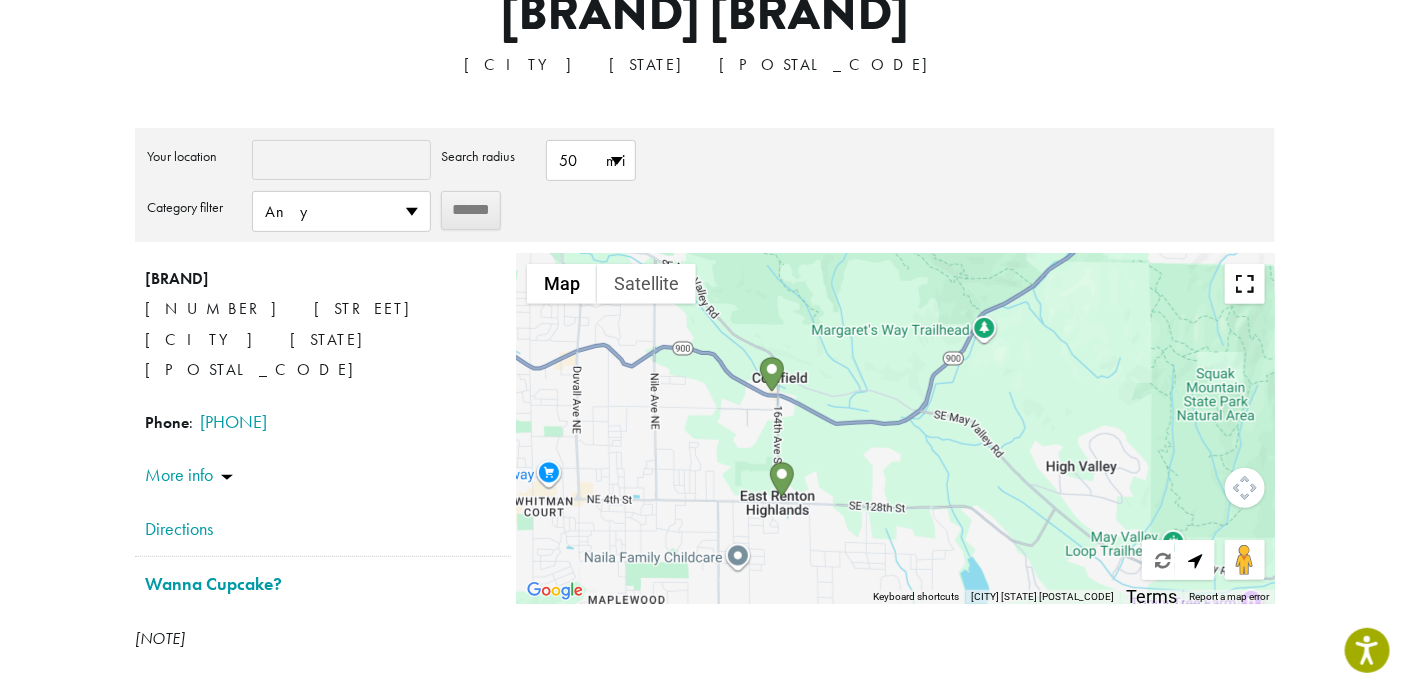drag, startPoint x: 807, startPoint y: 538, endPoint x: 895, endPoint y: 514, distance: 91.214035 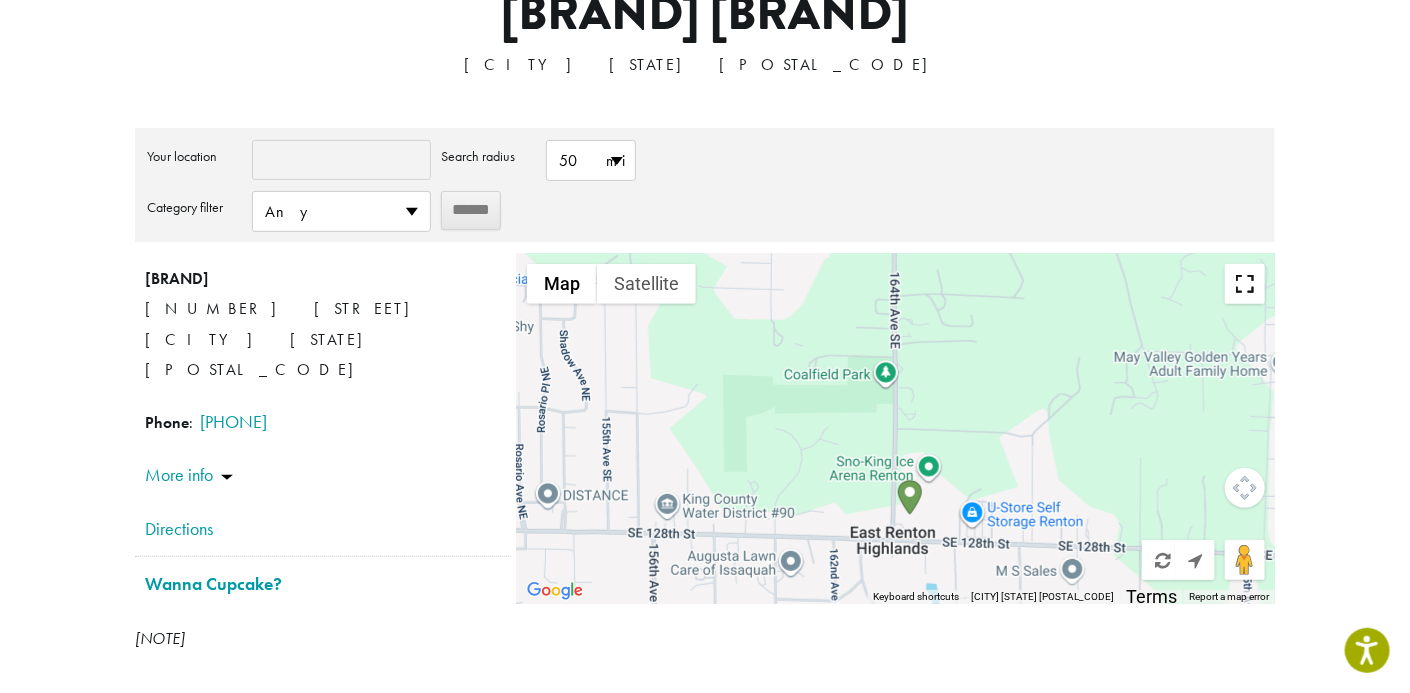 click at bounding box center (910, 497) 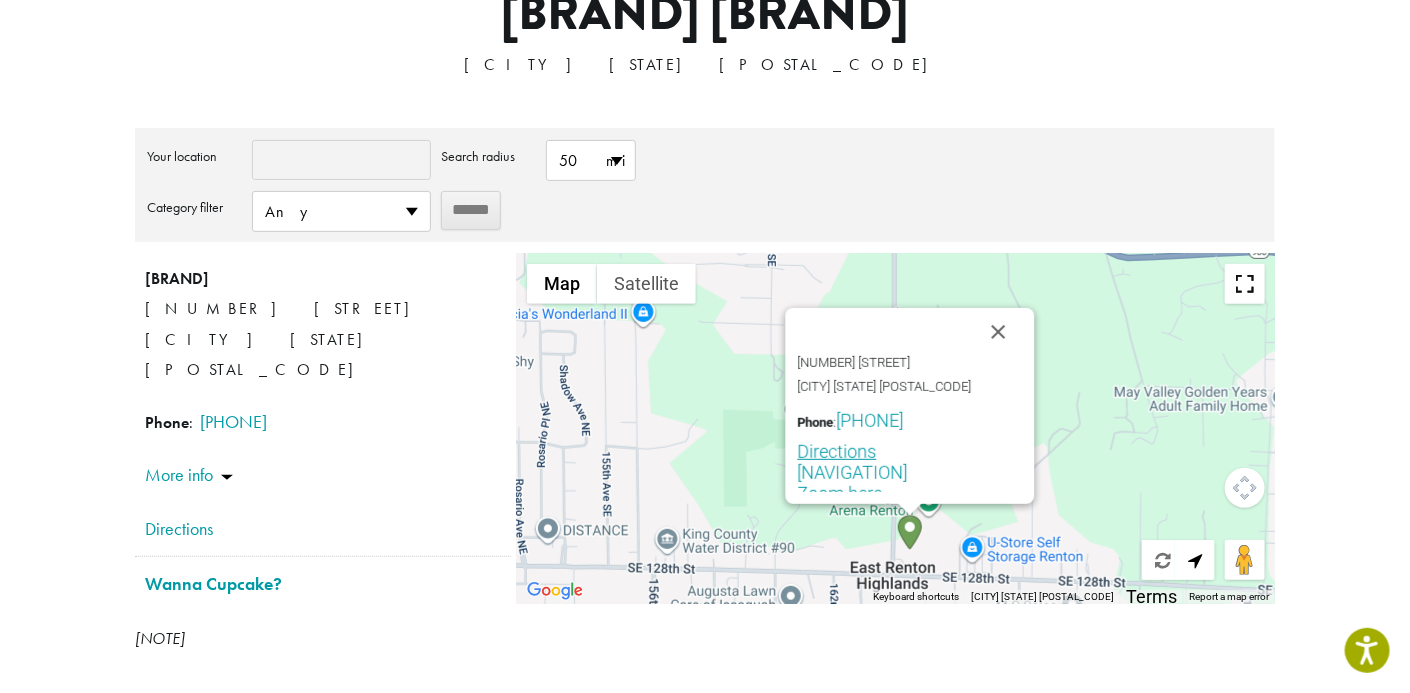 scroll, scrollTop: 0, scrollLeft: 0, axis: both 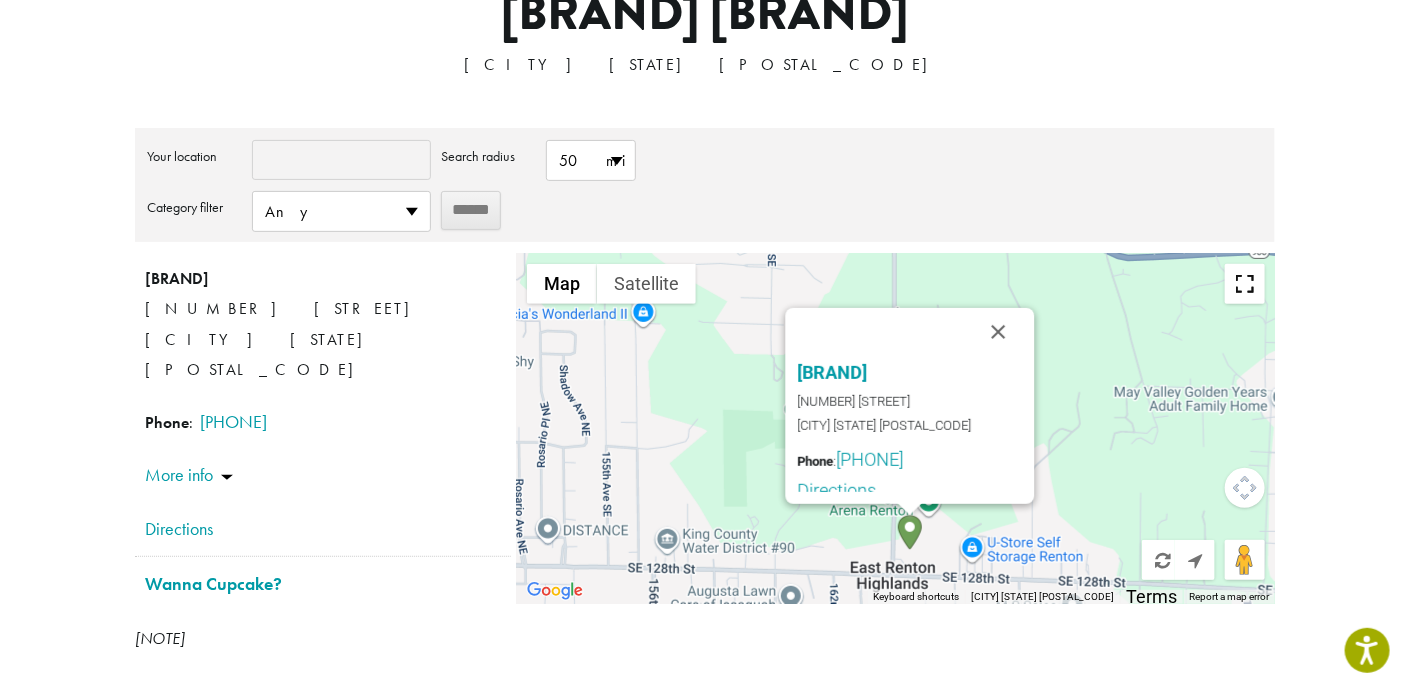 click on "[CITY] [STATE] [POSTAL_CODE]" at bounding box center [705, 65] 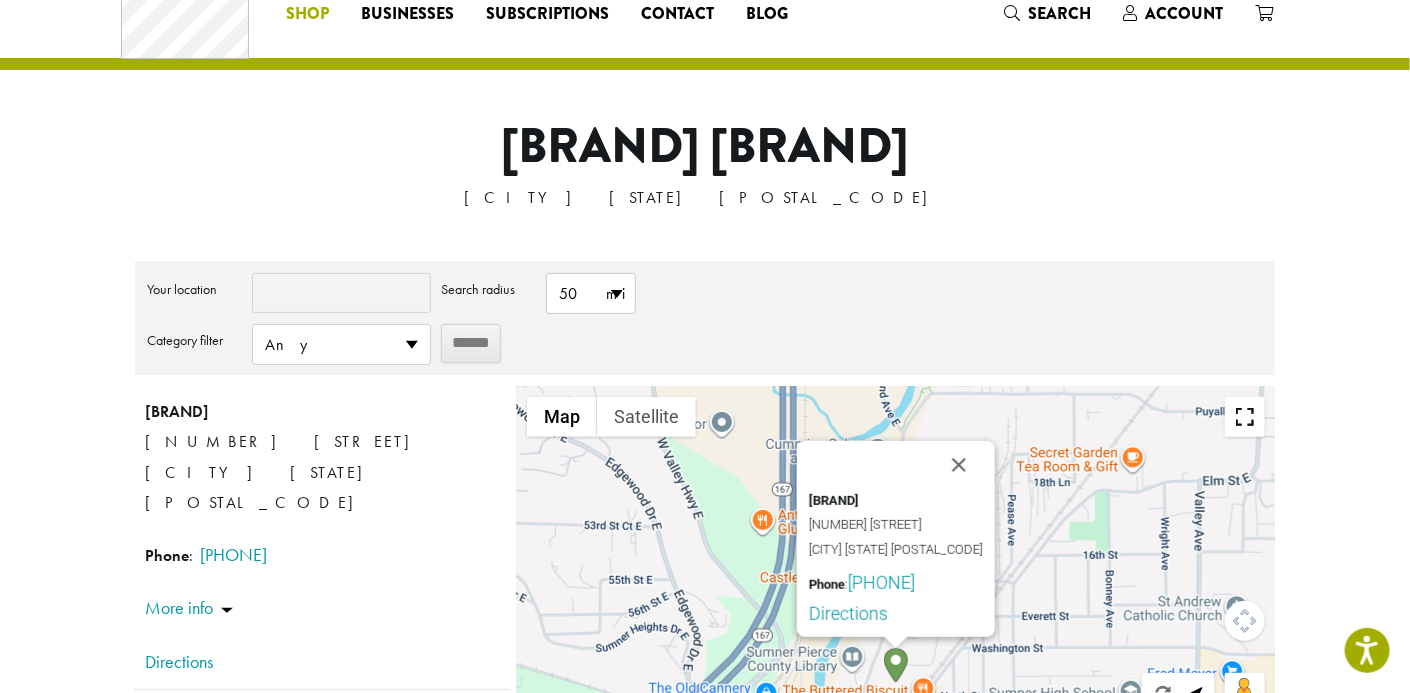 scroll, scrollTop: 0, scrollLeft: 0, axis: both 